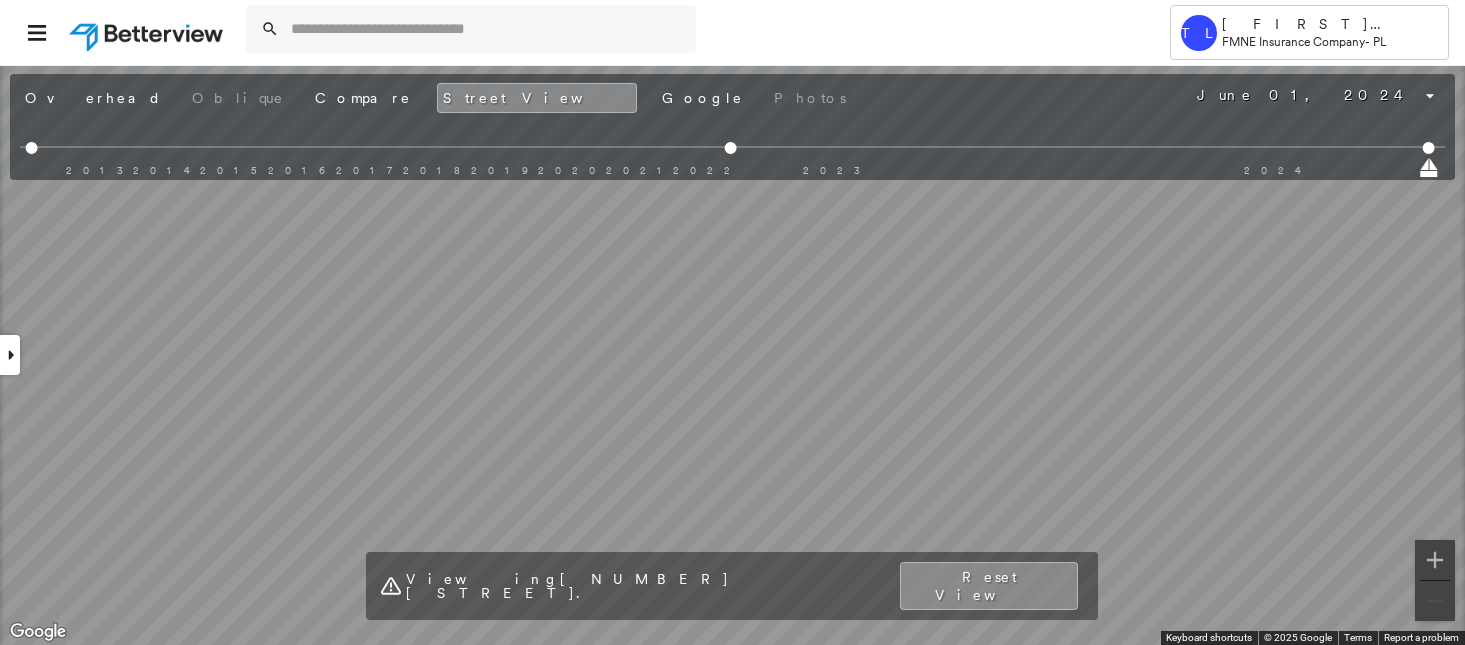 scroll, scrollTop: 0, scrollLeft: 0, axis: both 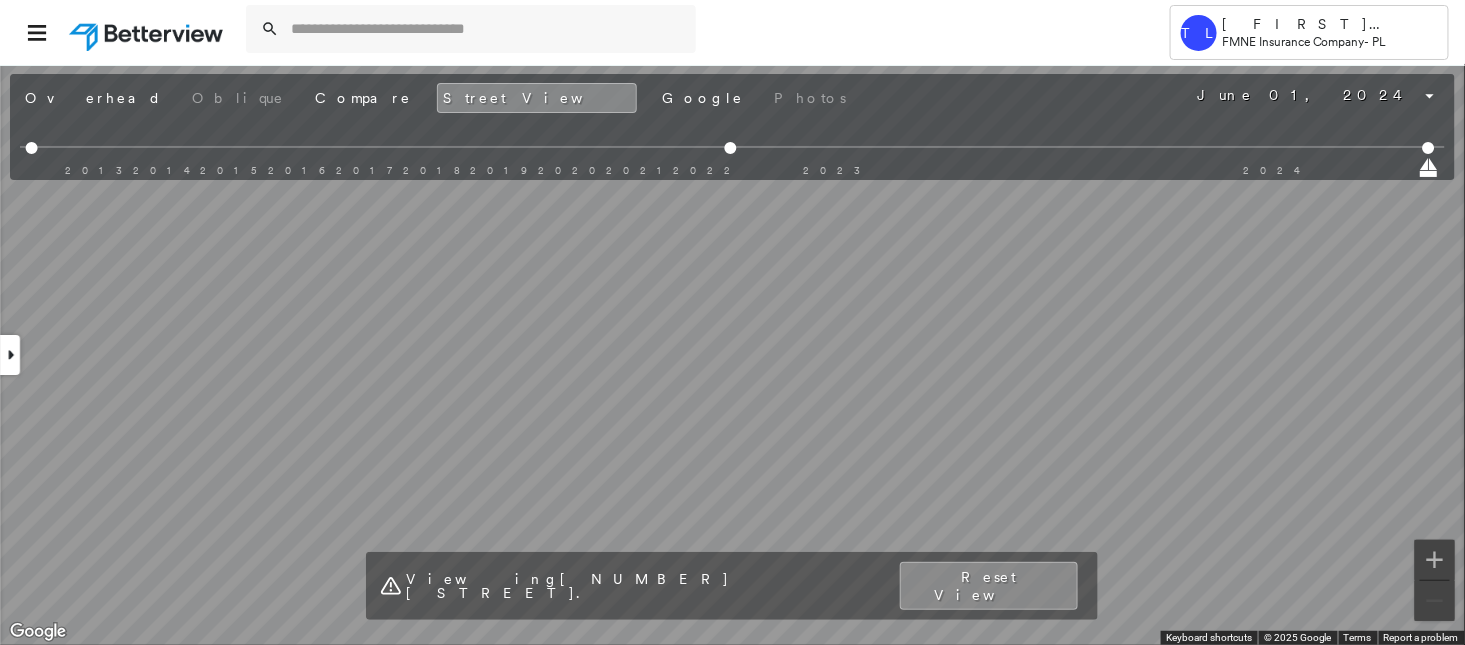 click at bounding box center [10, 355] 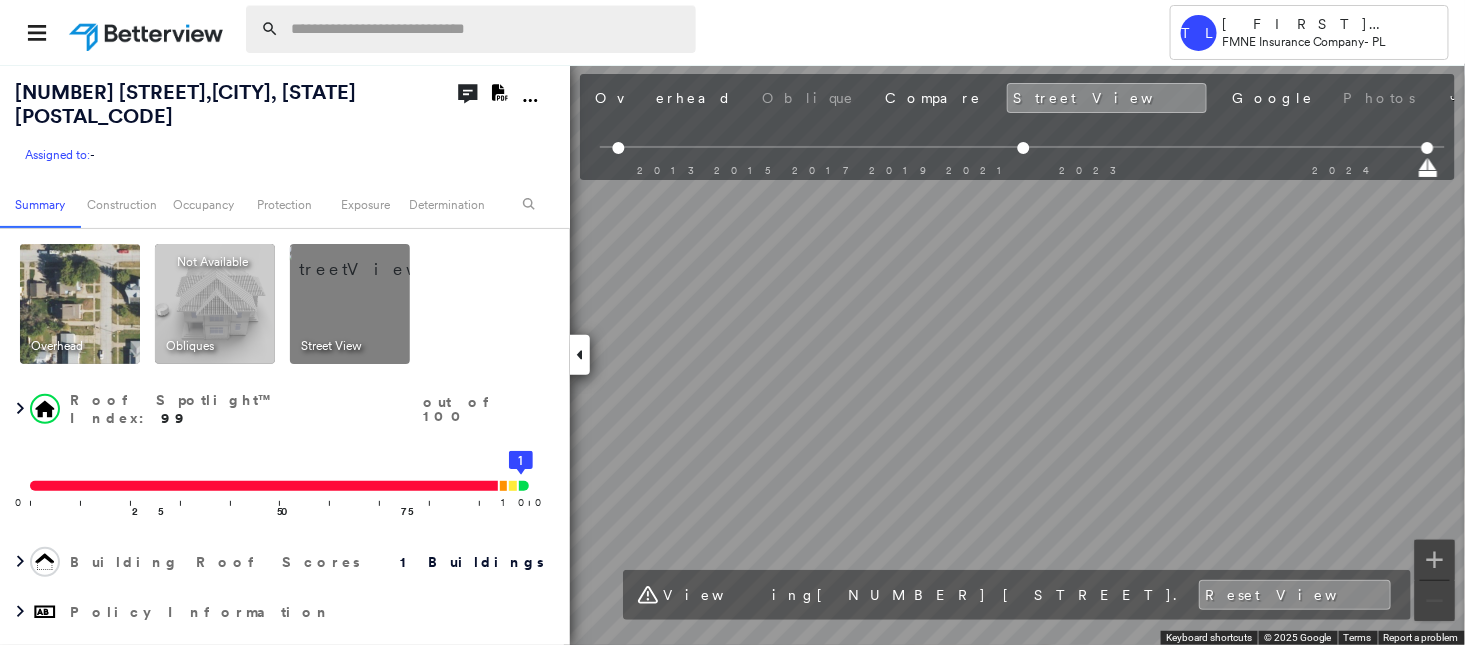 click at bounding box center [487, 29] 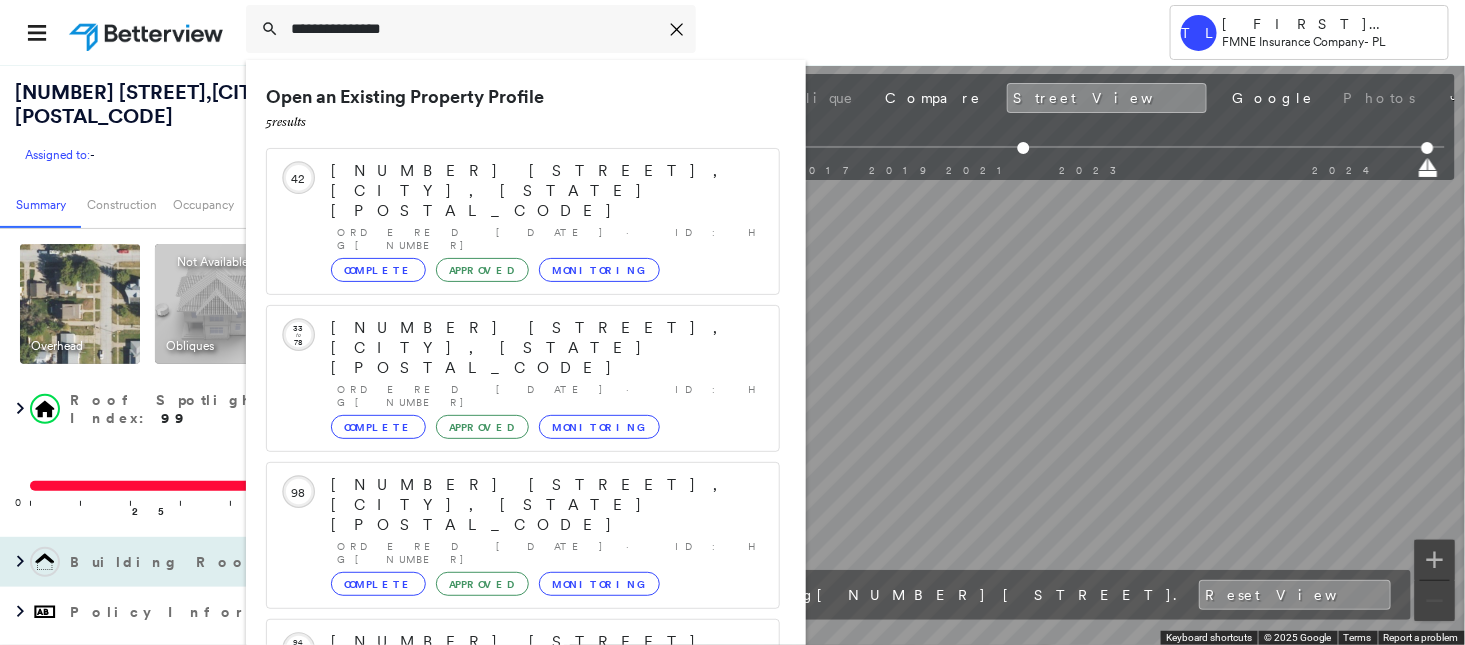 scroll, scrollTop: 222, scrollLeft: 0, axis: vertical 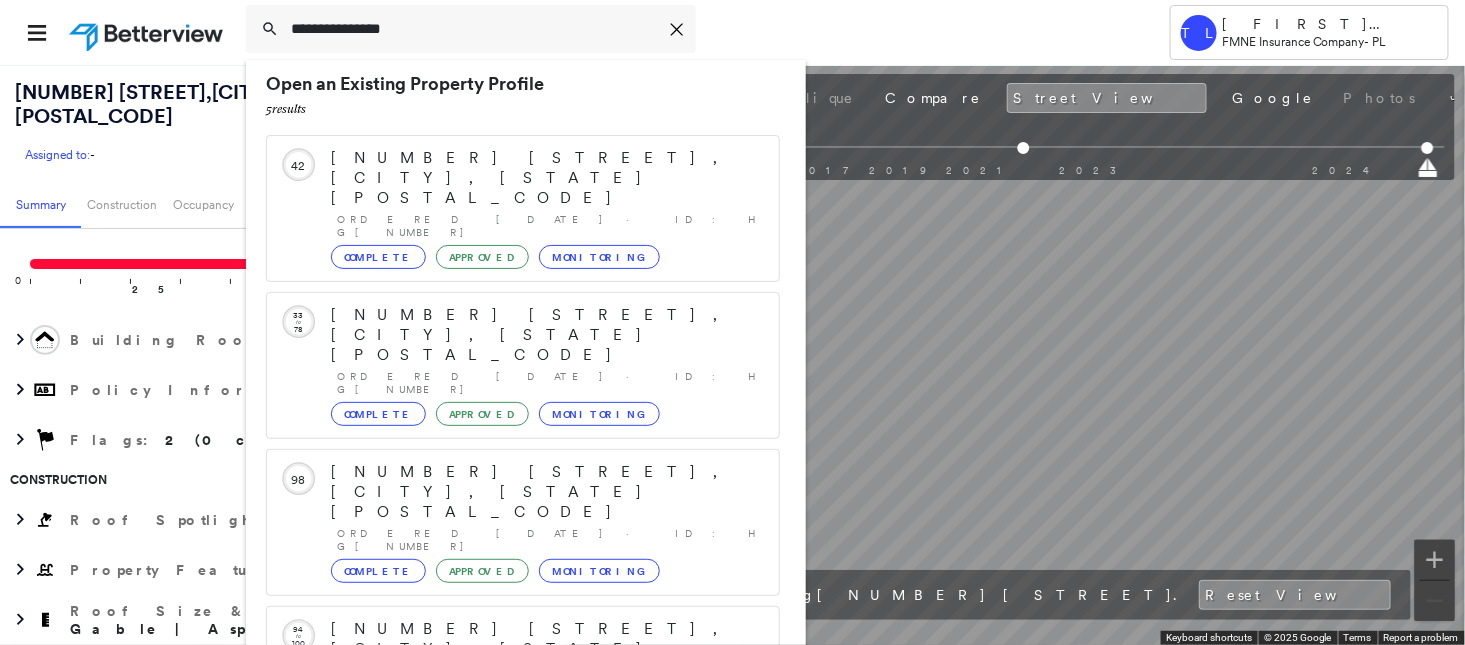 type on "**********" 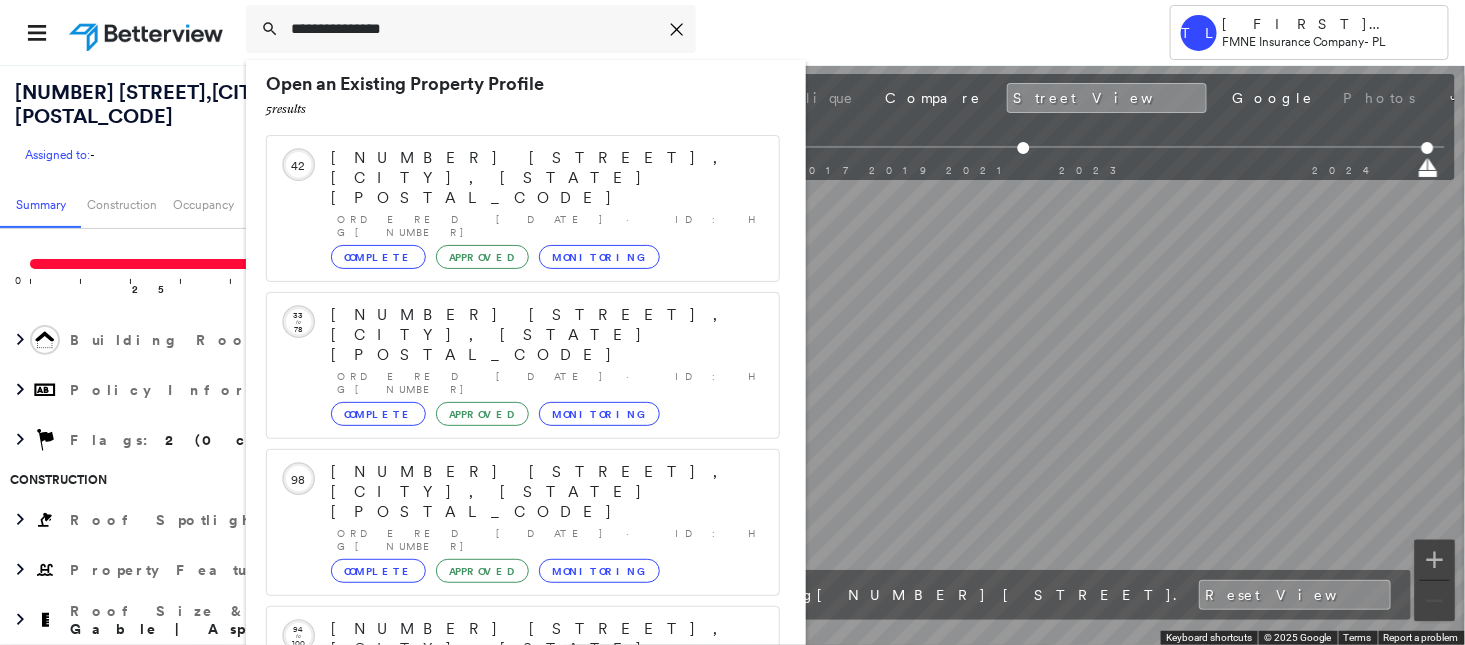click 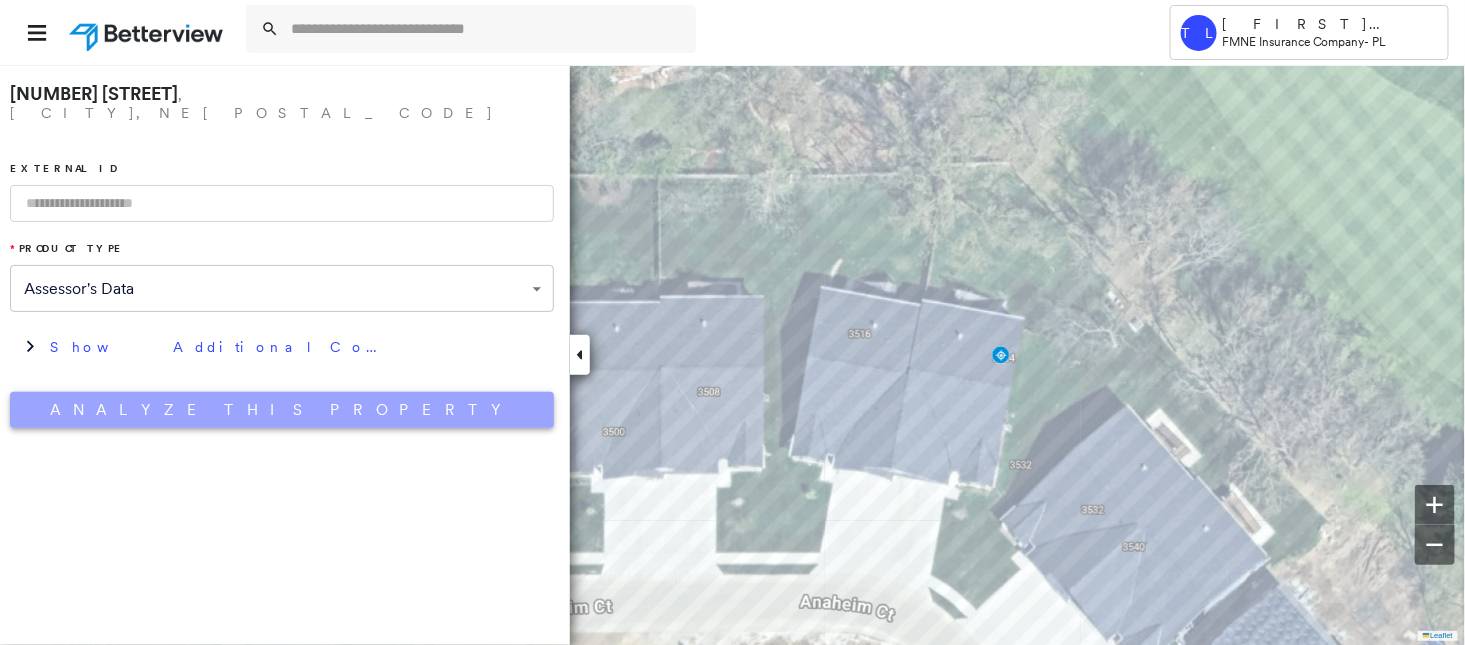 click on "Analyze This Property" at bounding box center (282, 410) 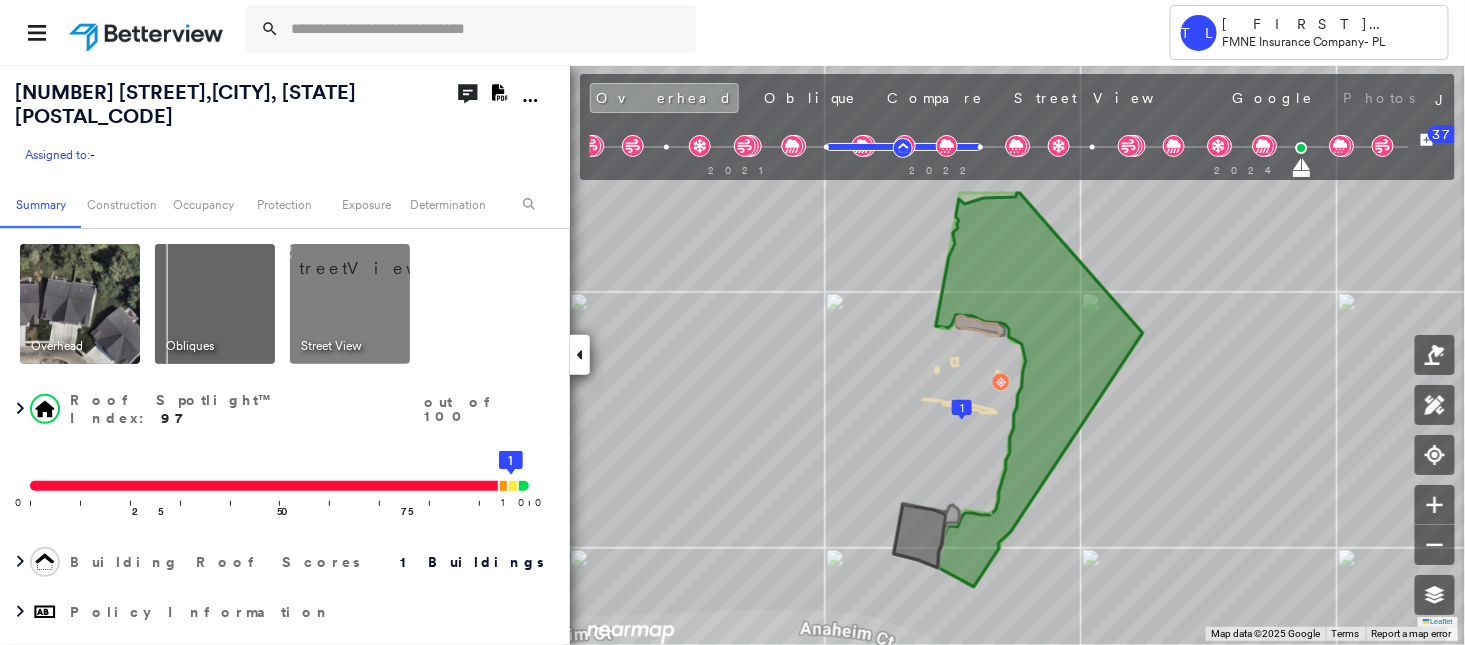 drag, startPoint x: 1018, startPoint y: 13, endPoint x: 1016, endPoint y: 27, distance: 14.142136 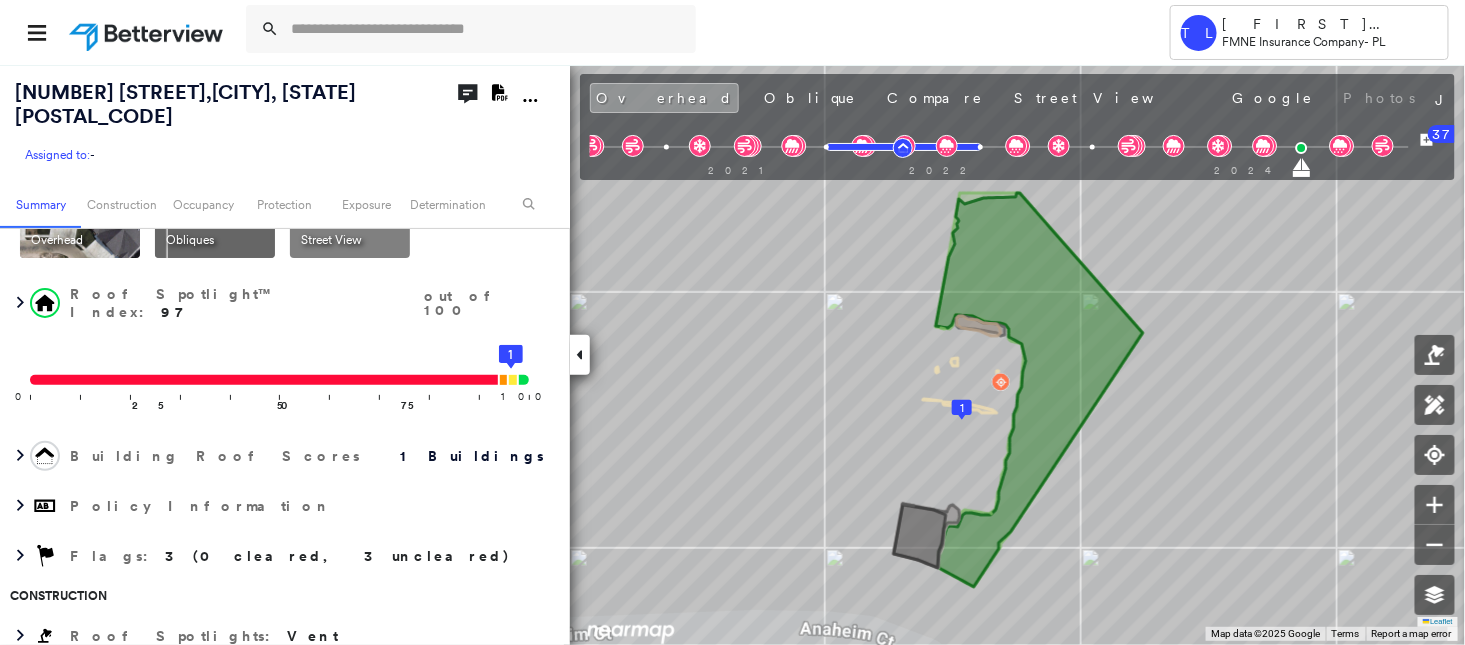 scroll, scrollTop: 0, scrollLeft: 0, axis: both 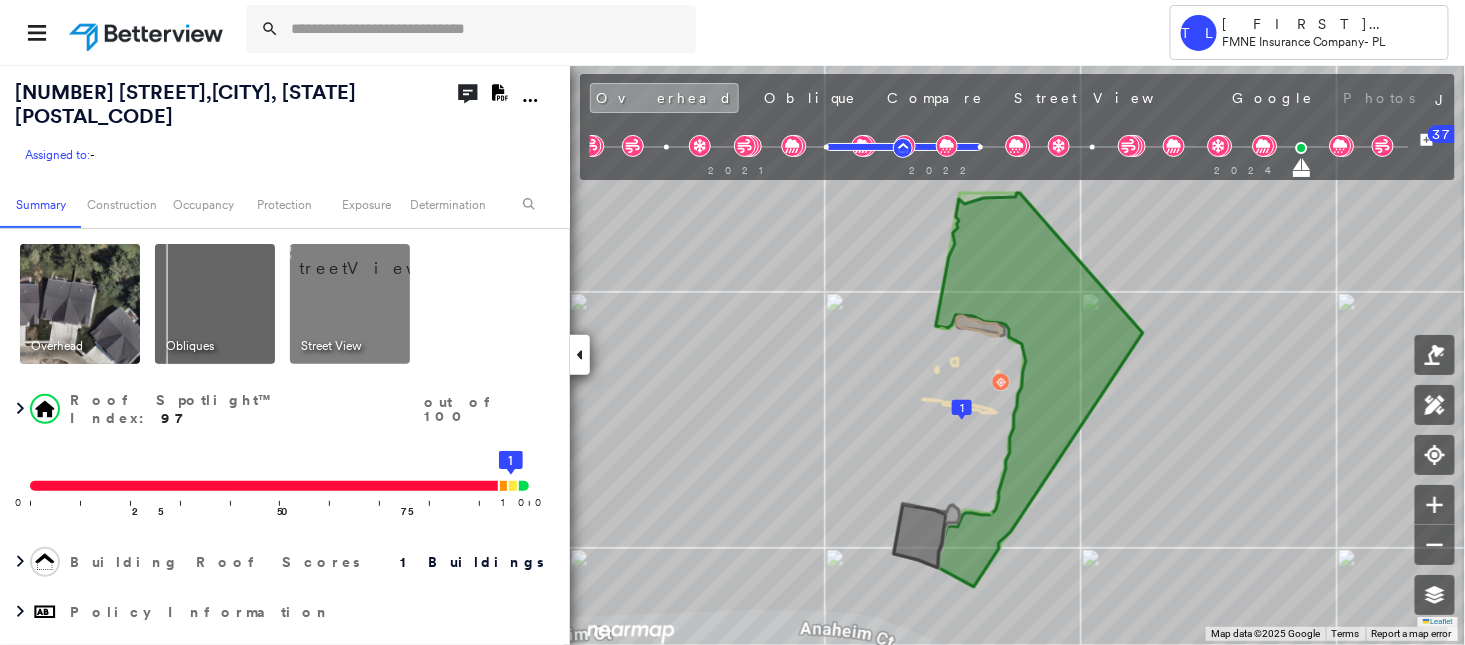 click 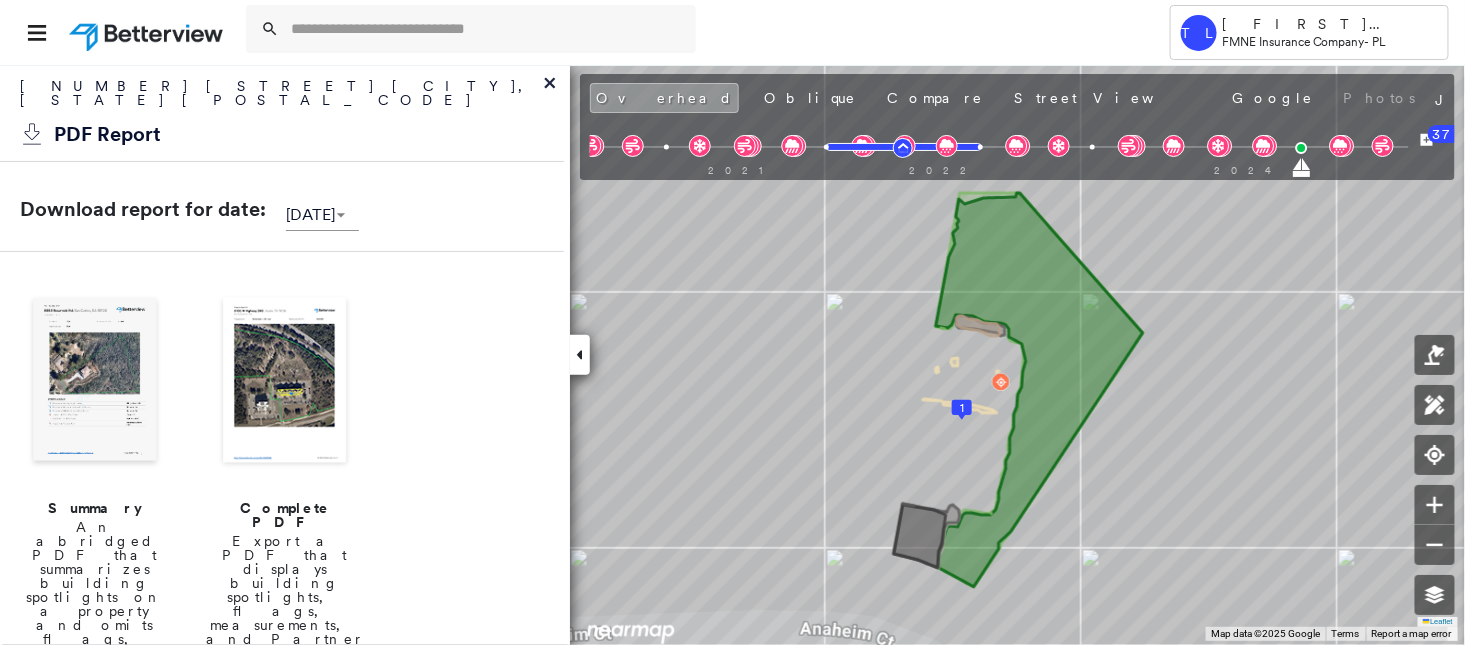 click on "Complete PDF" at bounding box center (285, 515) 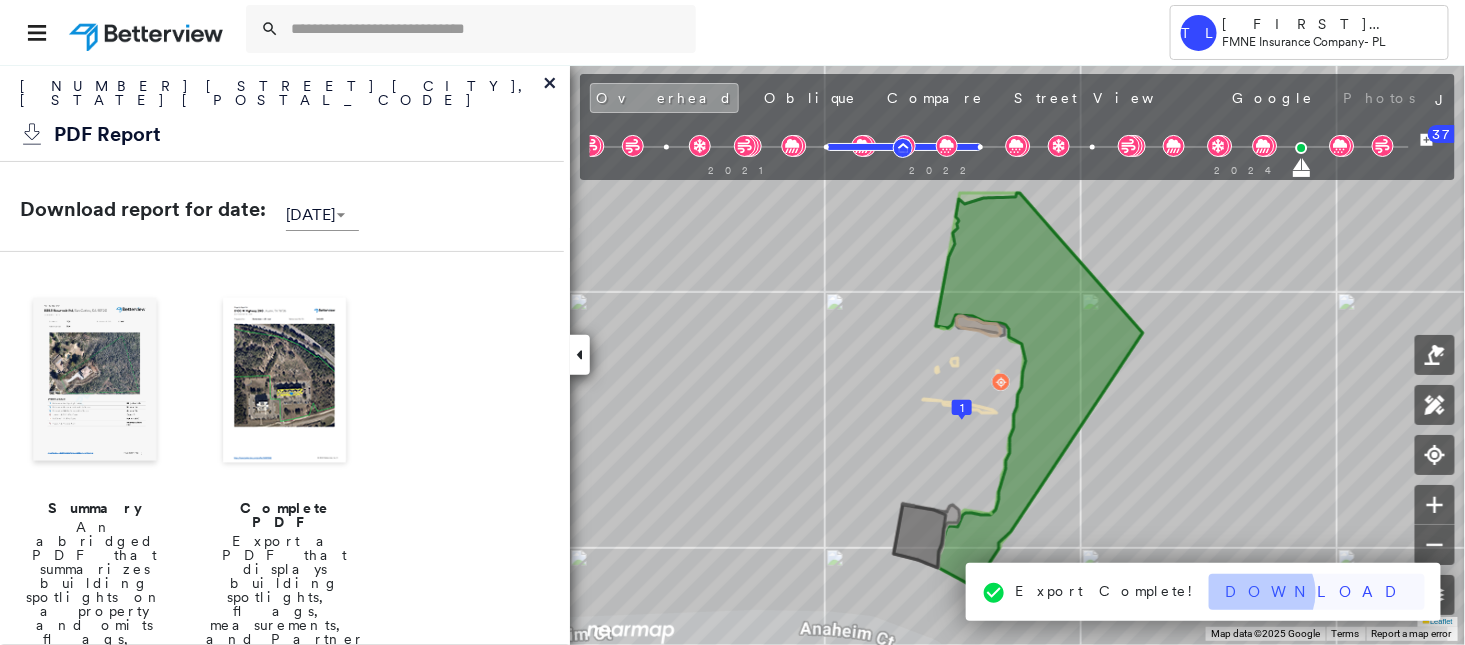 click on "Download" at bounding box center (1317, 592) 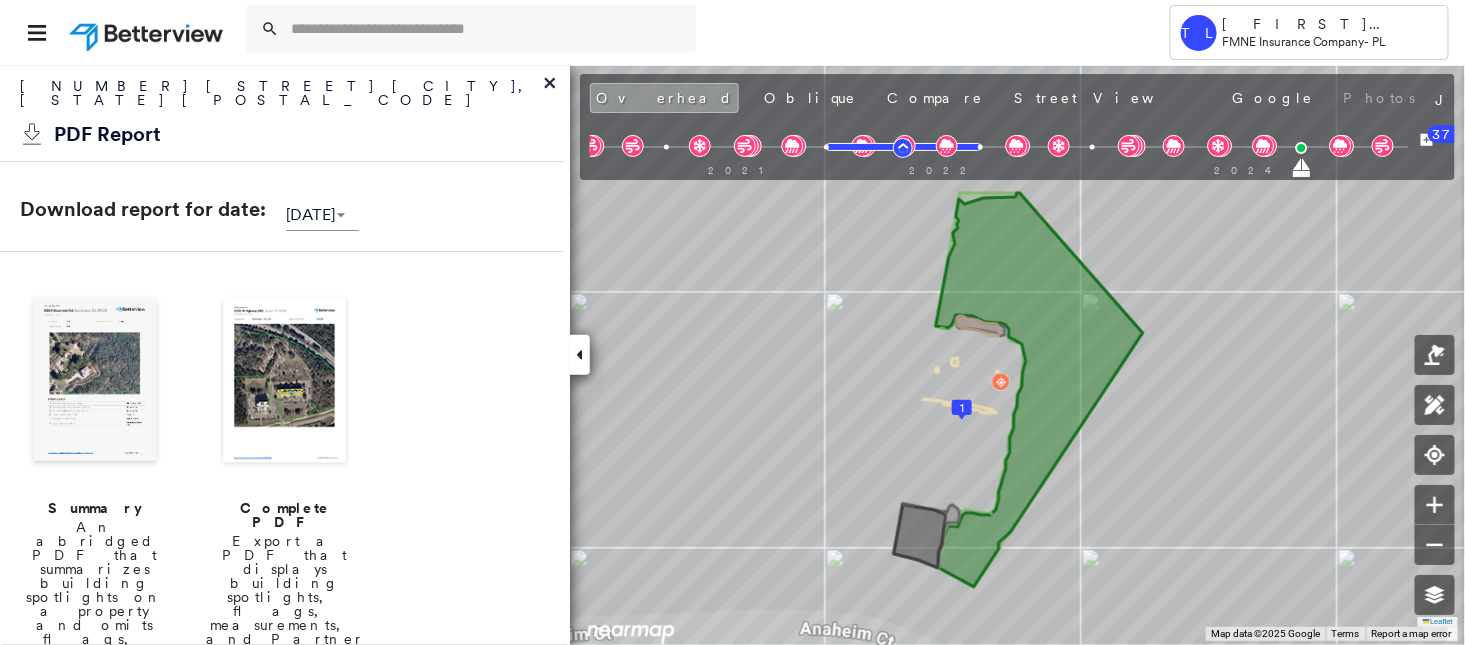 click at bounding box center [679, 32] 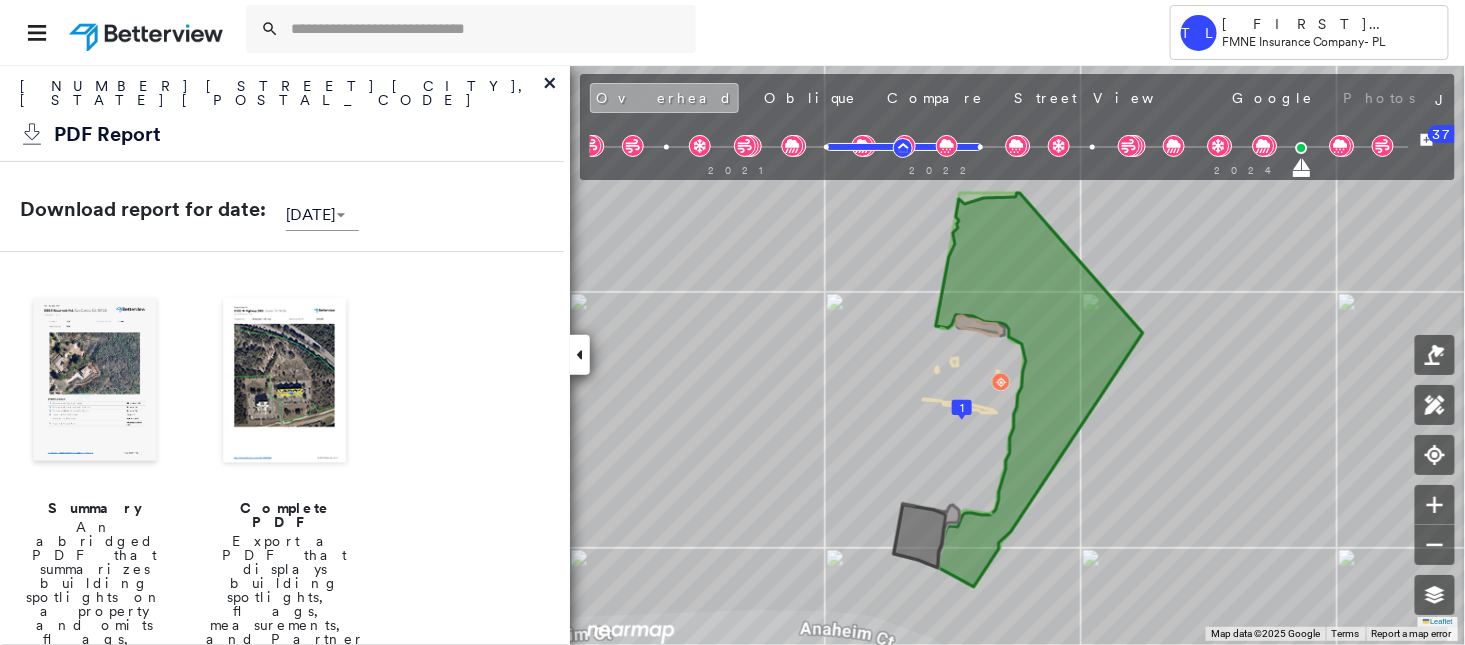 click on "Overhead" at bounding box center [664, 98] 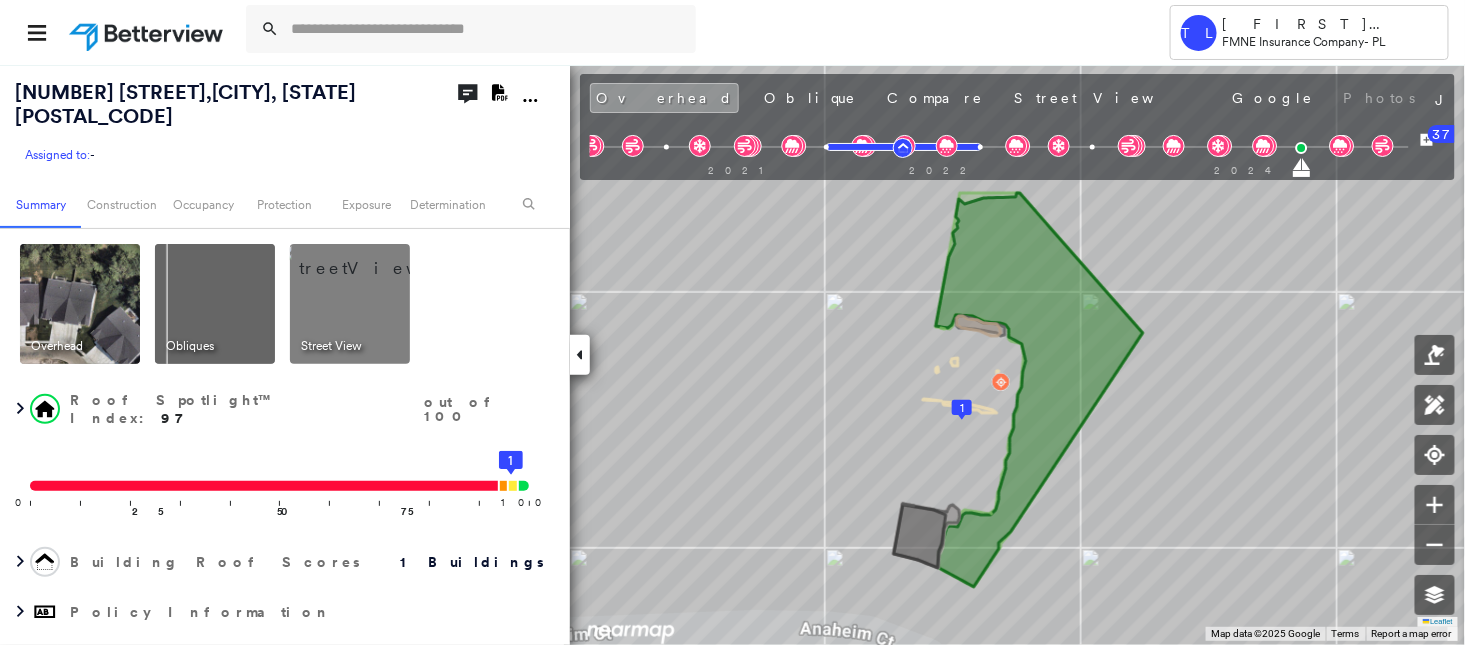 click at bounding box center (374, 259) 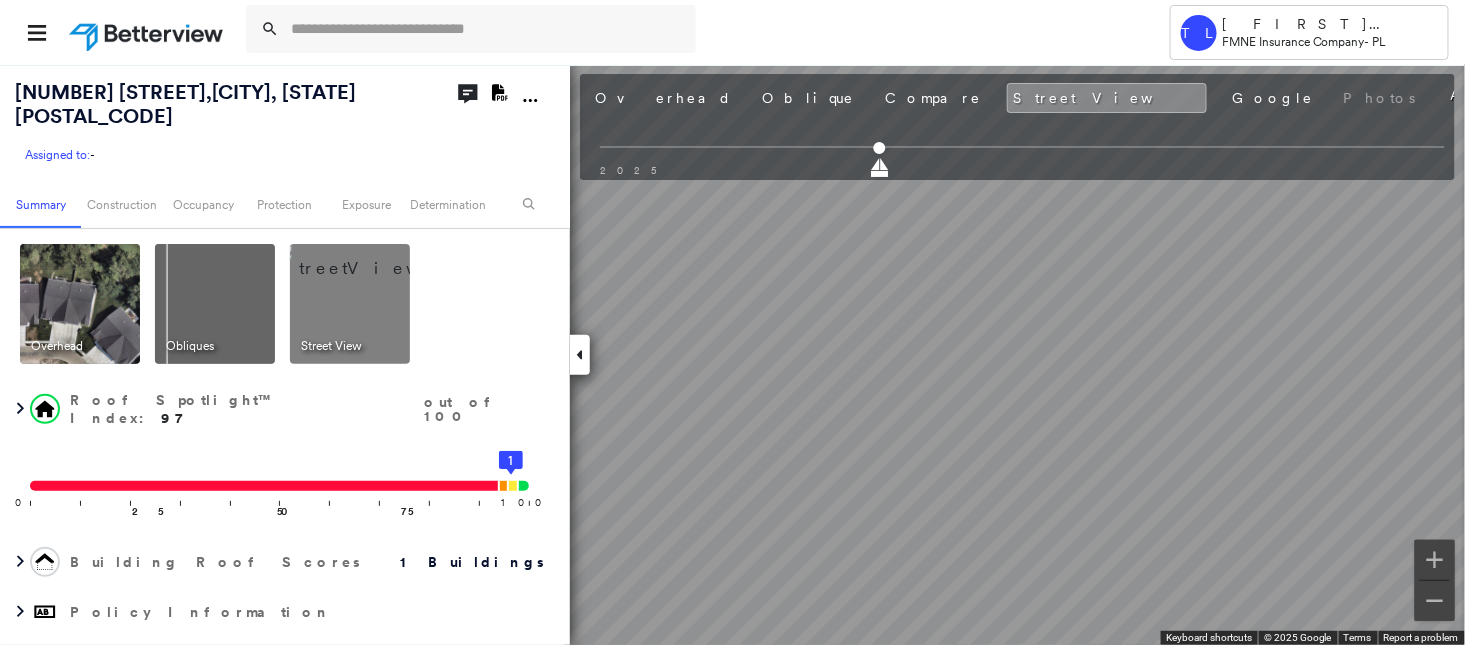 click at bounding box center [580, 355] 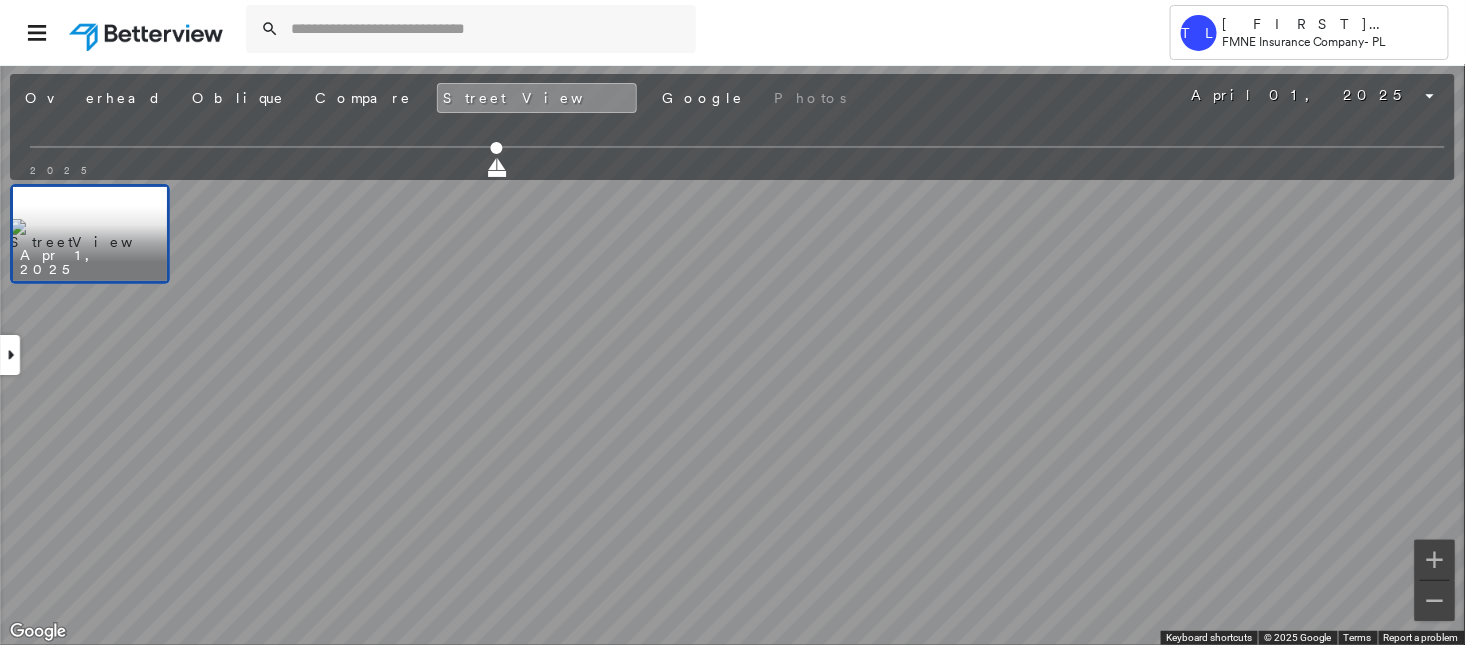 click at bounding box center (737, 147) 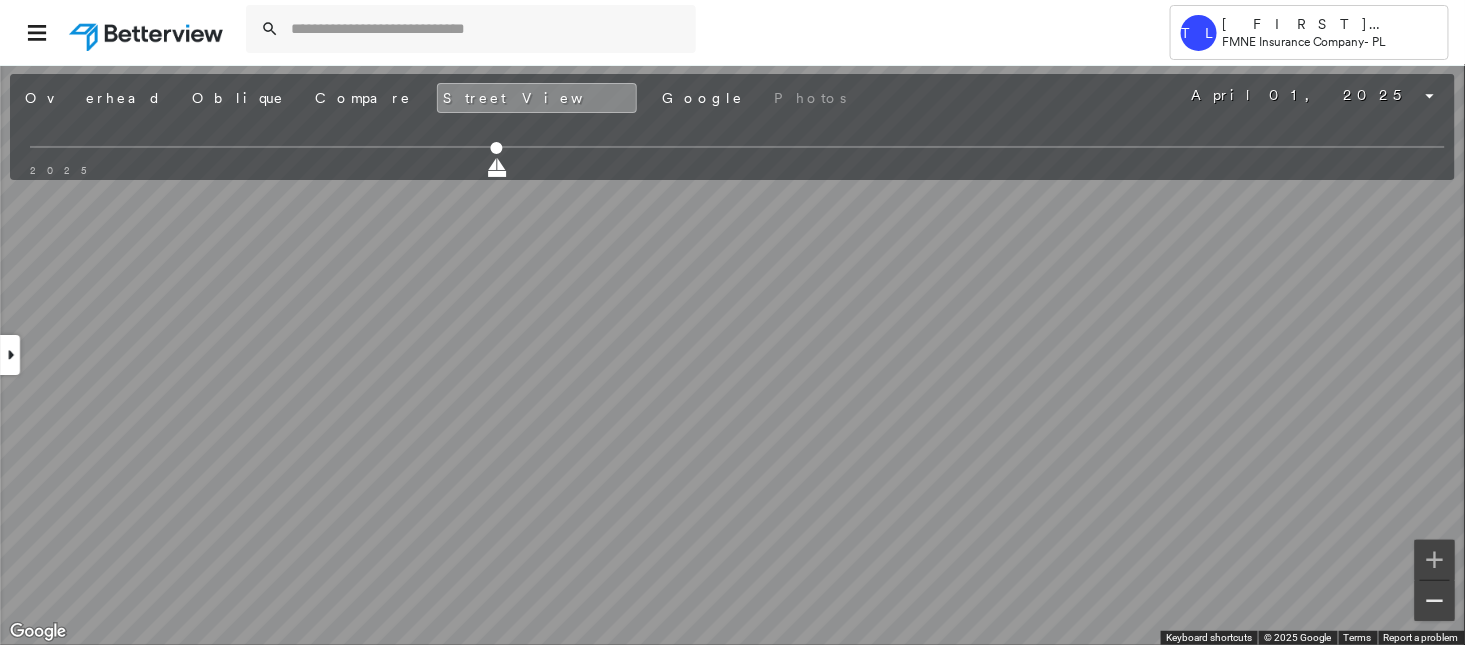 click at bounding box center (1435, 601) 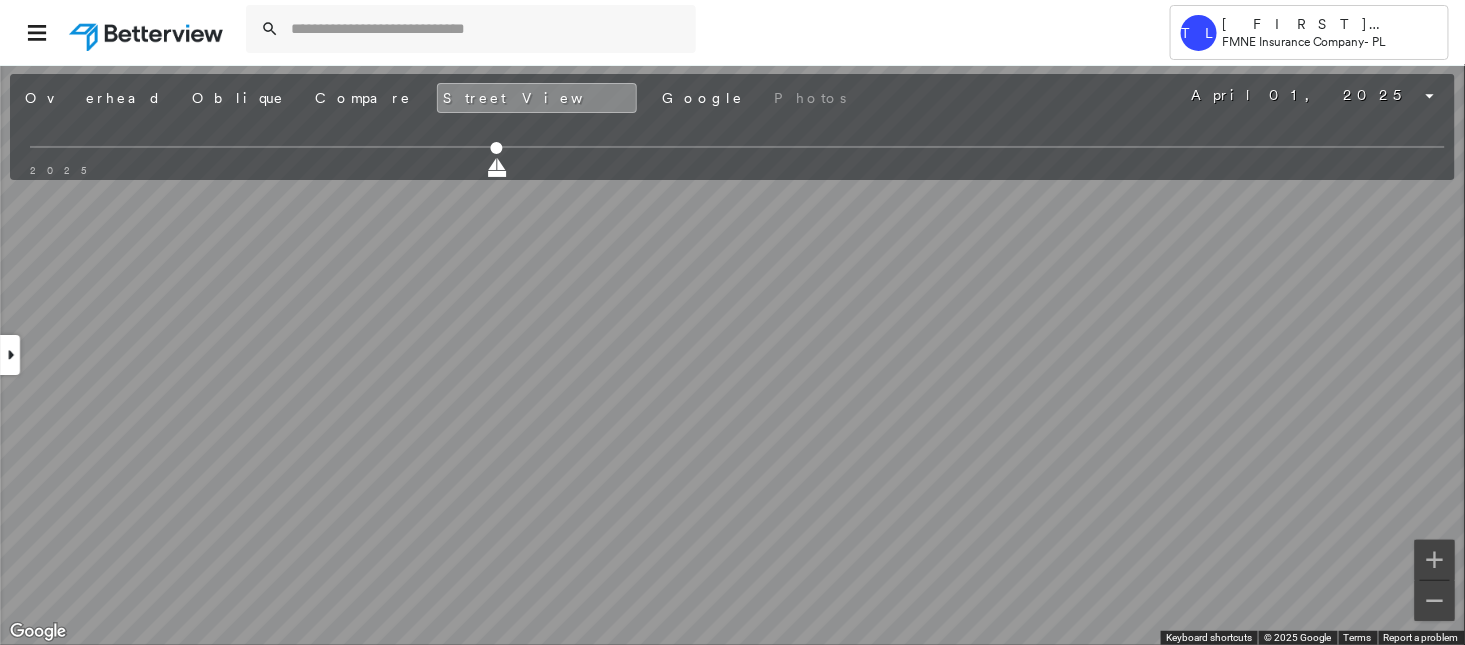 click at bounding box center [679, 32] 